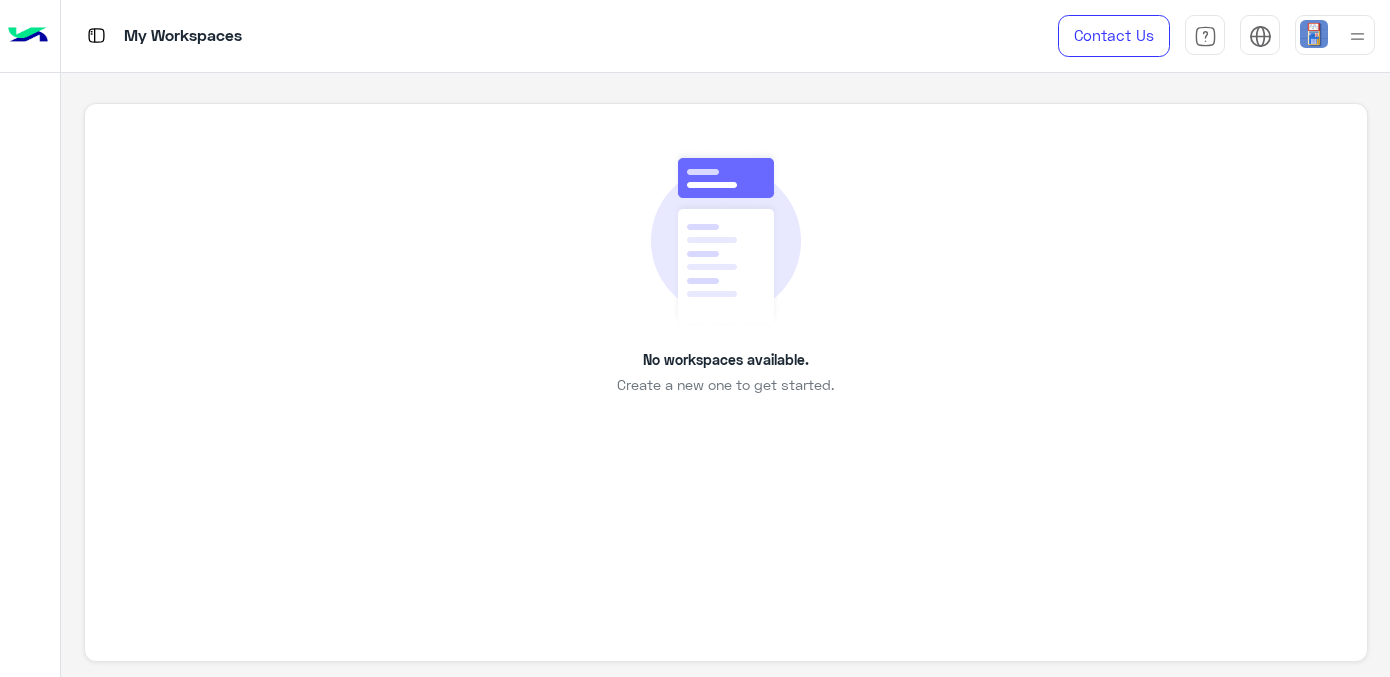 scroll, scrollTop: 0, scrollLeft: 0, axis: both 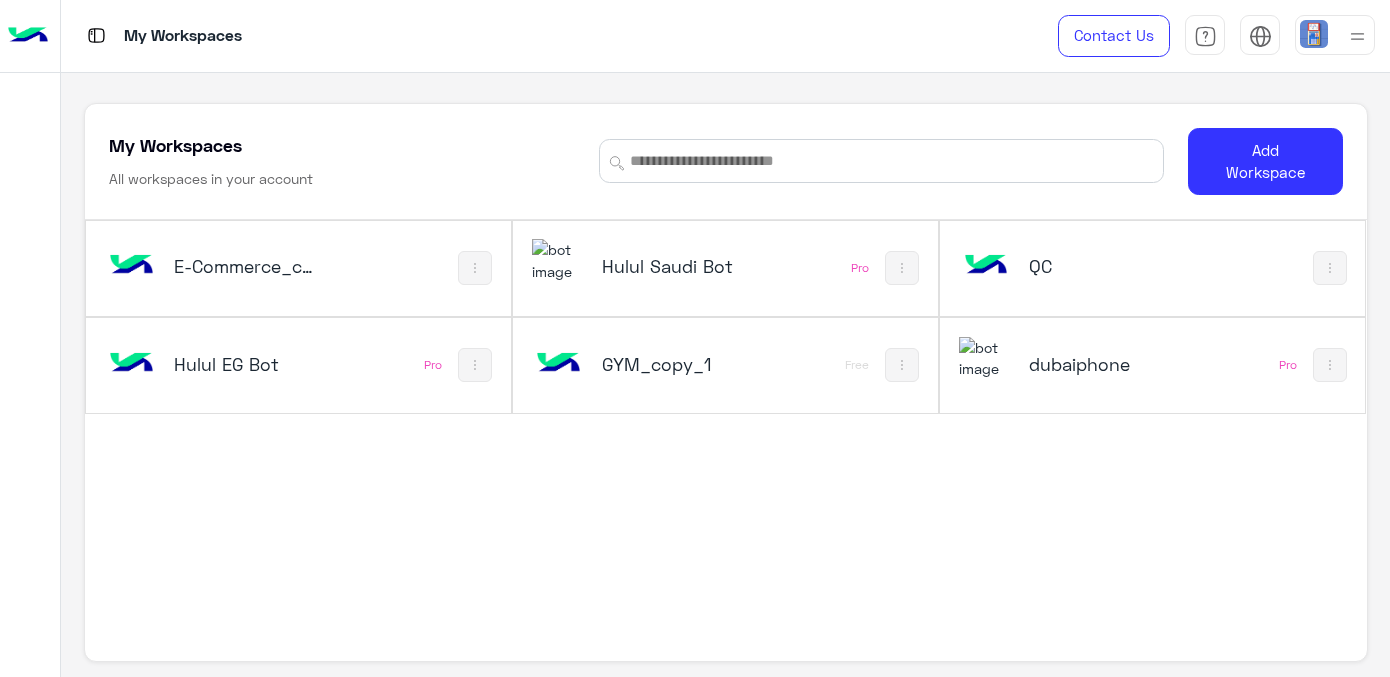 click on "E-Commerce_copy_1" at bounding box center [244, 266] 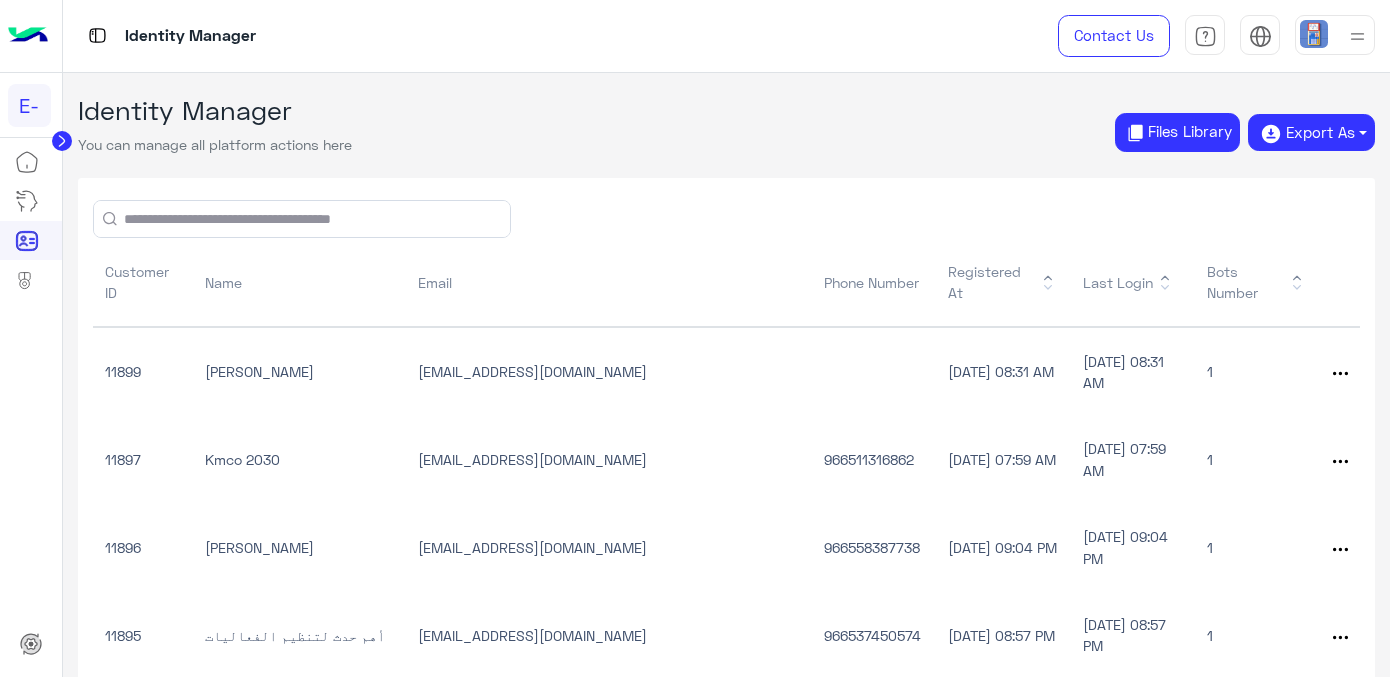 click 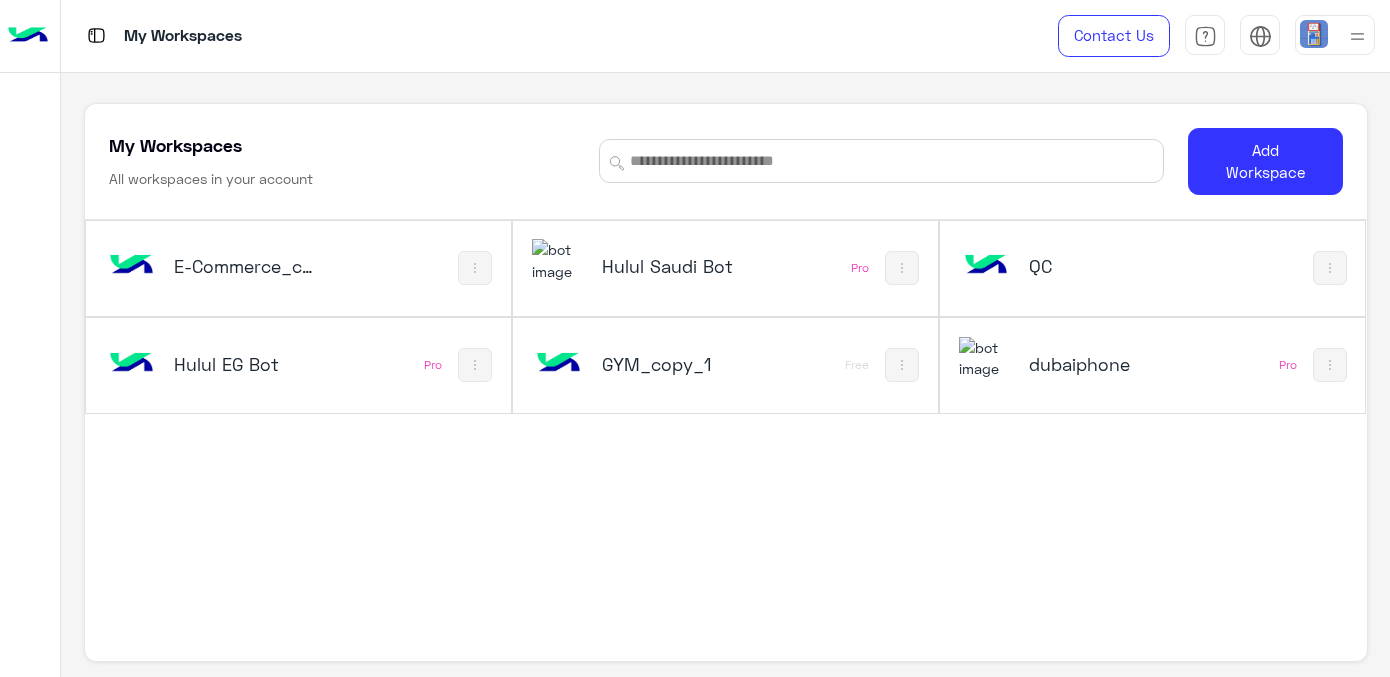 click at bounding box center (475, 268) 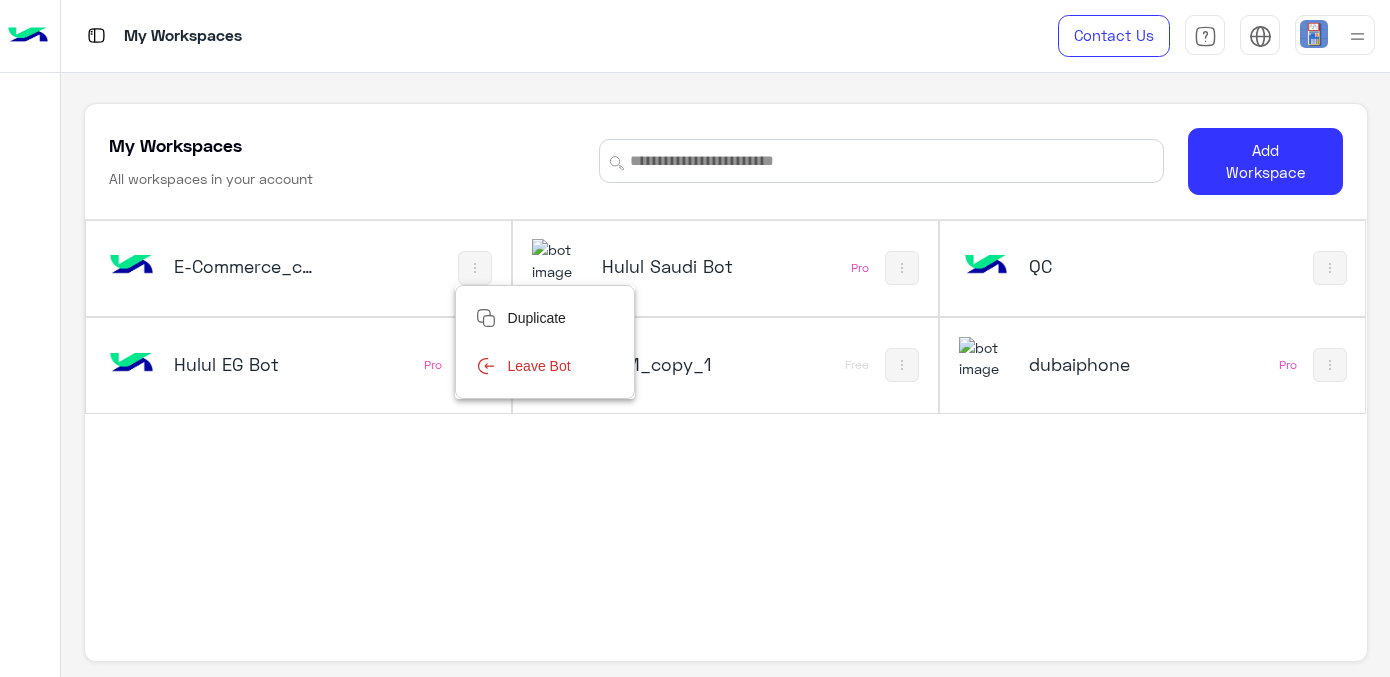 click at bounding box center [695, 338] 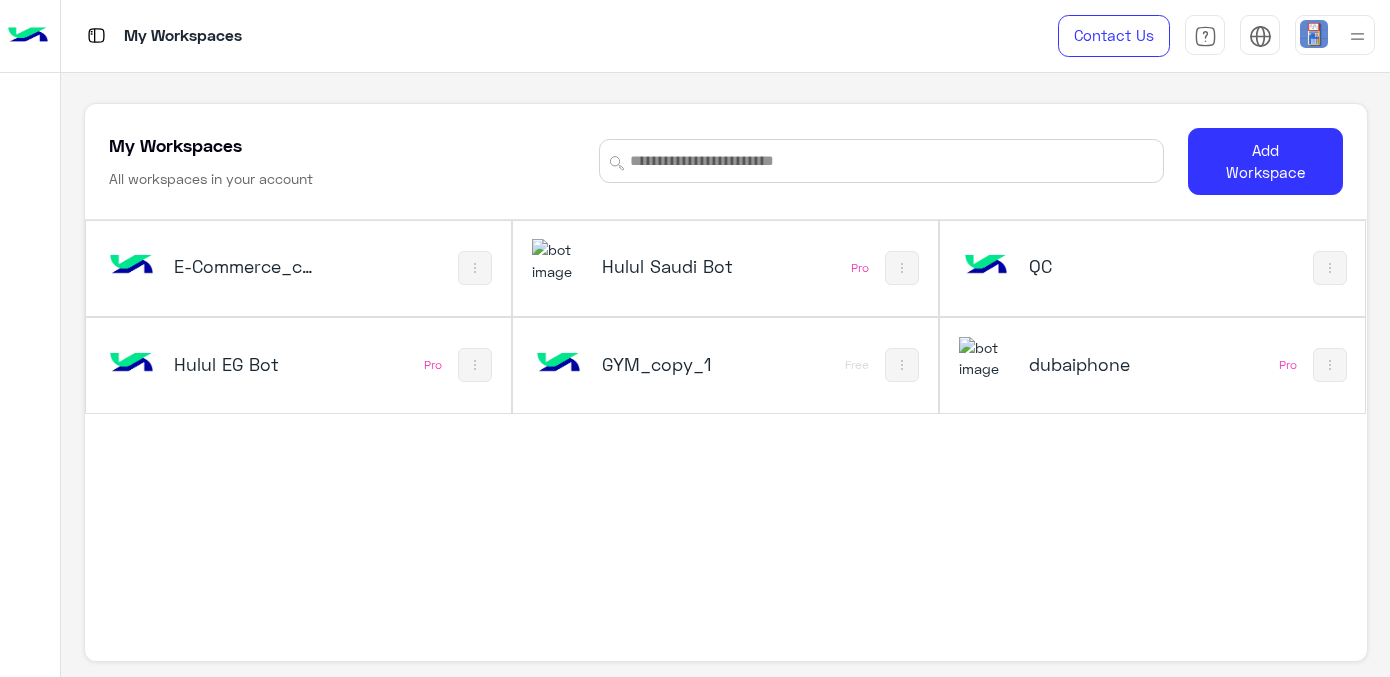 click on "E-Commerce_copy_1" at bounding box center (244, 266) 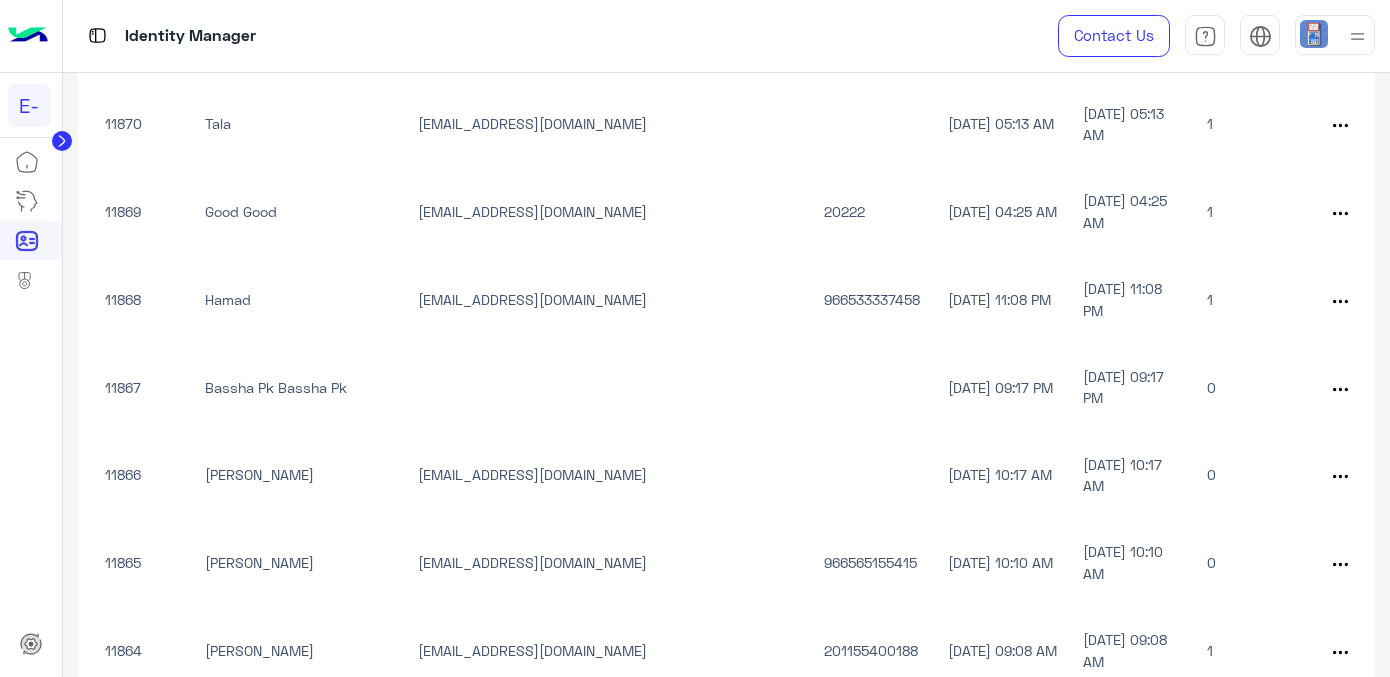 scroll, scrollTop: 1955, scrollLeft: 0, axis: vertical 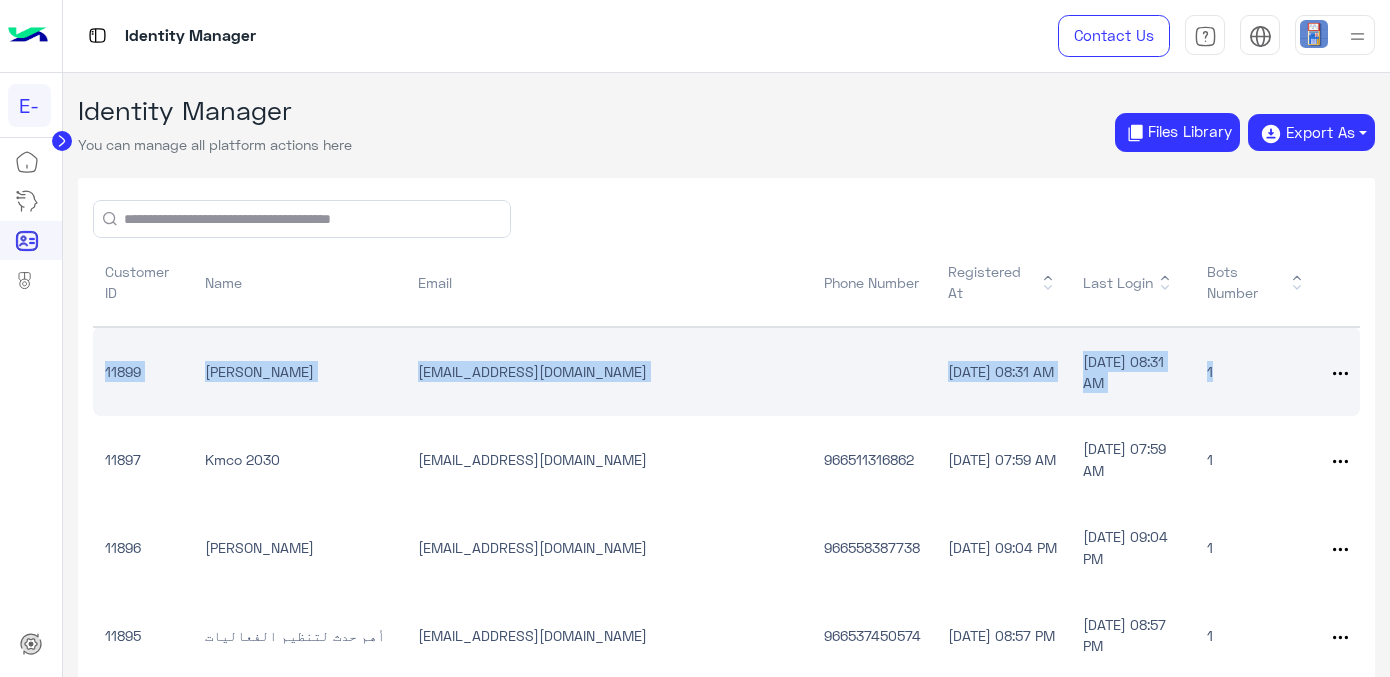 drag, startPoint x: 824, startPoint y: 316, endPoint x: 102, endPoint y: 338, distance: 722.3351 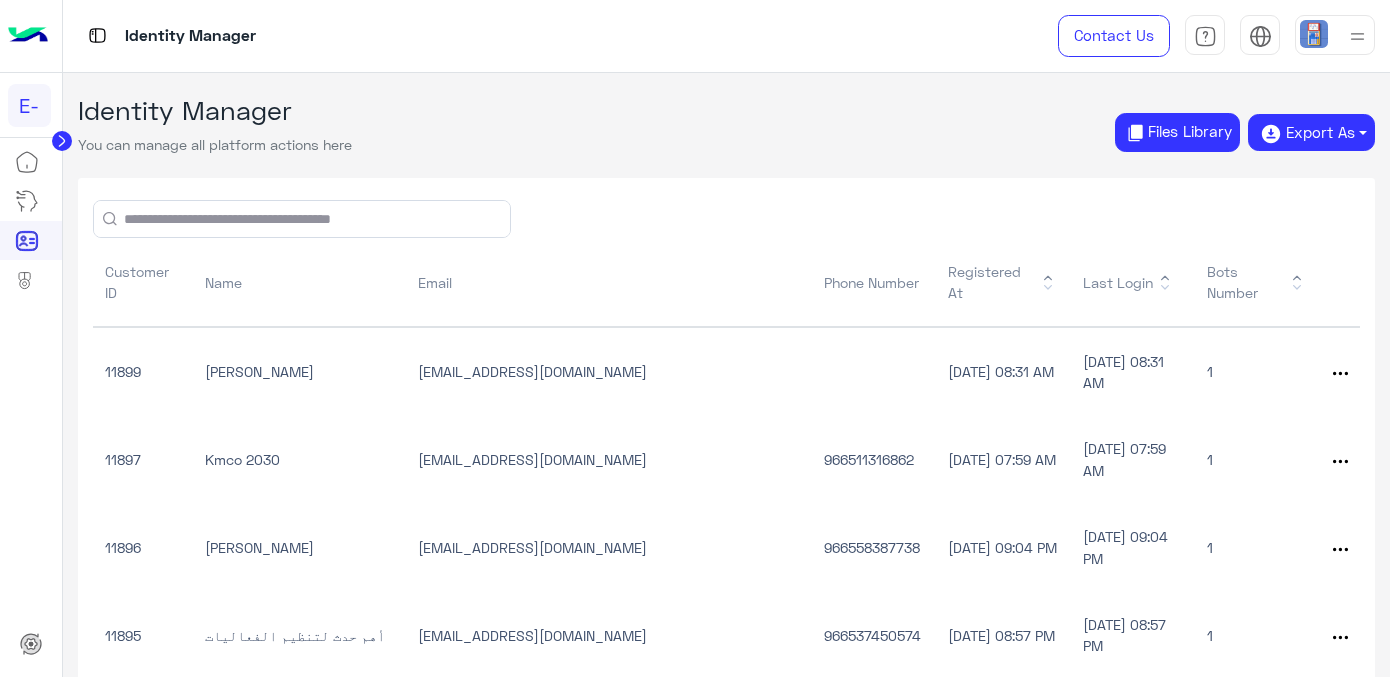 click on "Identity Manager You can manage all platform actions here  Files Library   Export As   PDF   CSV" 